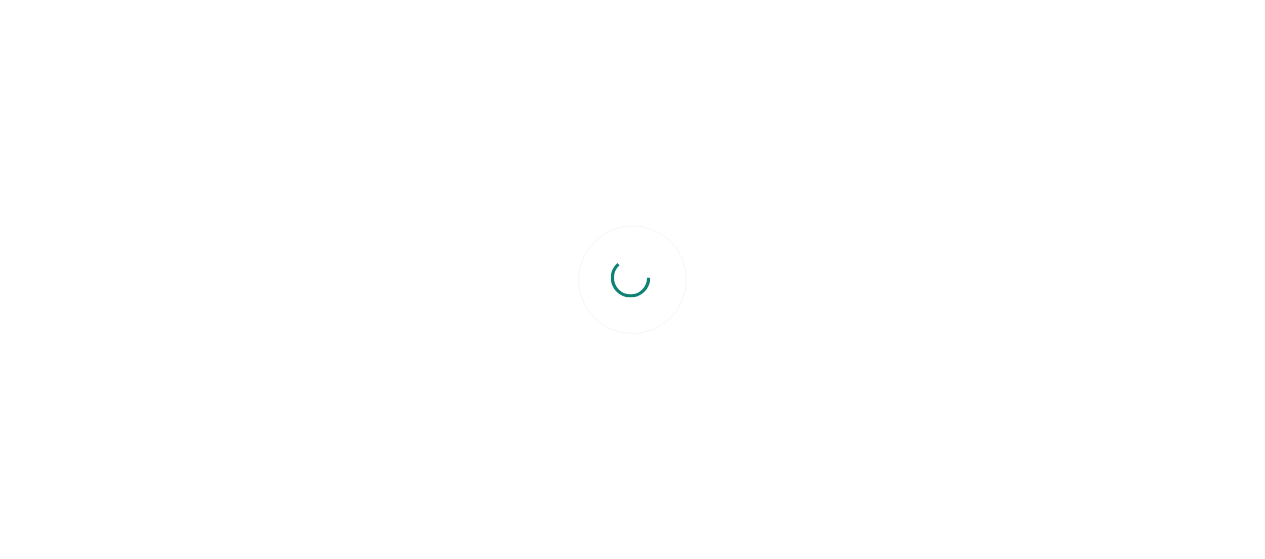 scroll, scrollTop: 0, scrollLeft: 0, axis: both 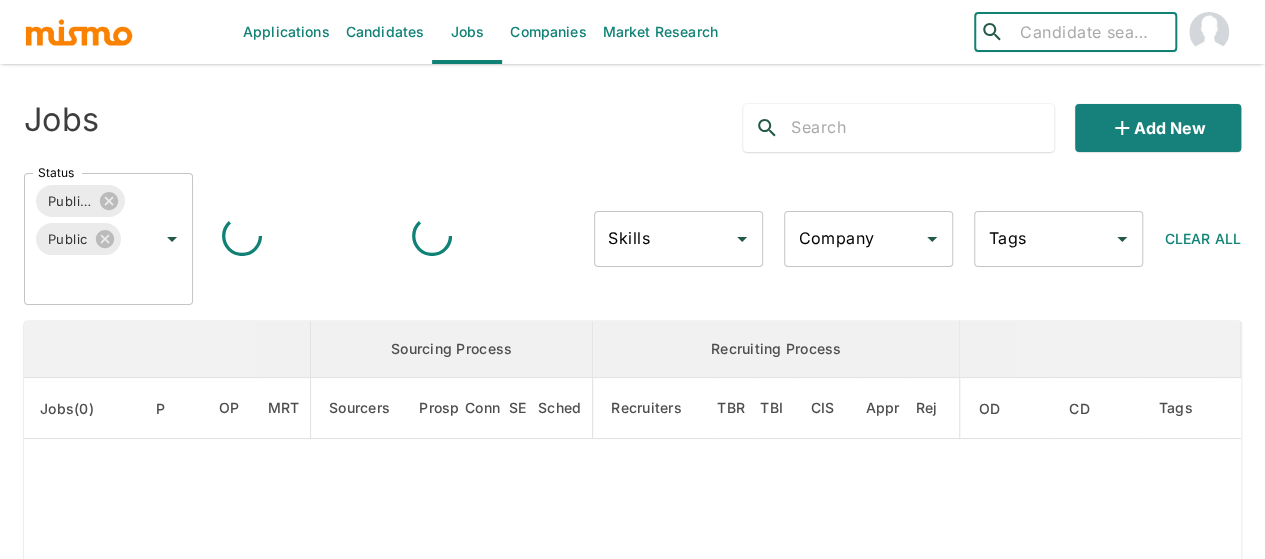 click at bounding box center (1090, 32) 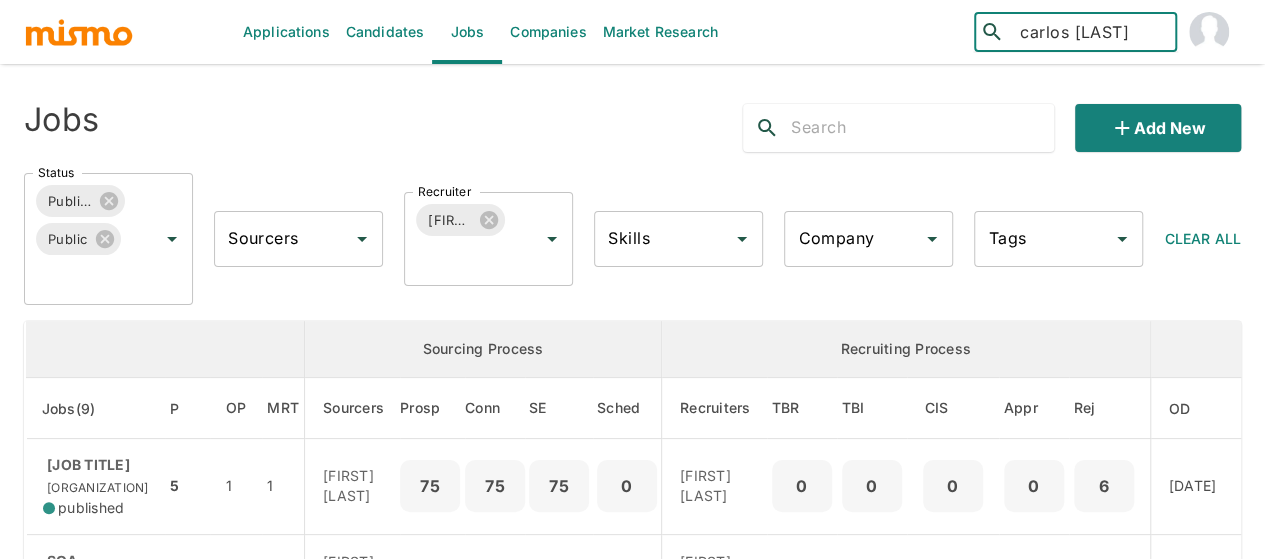 type on "carlos [LAST]" 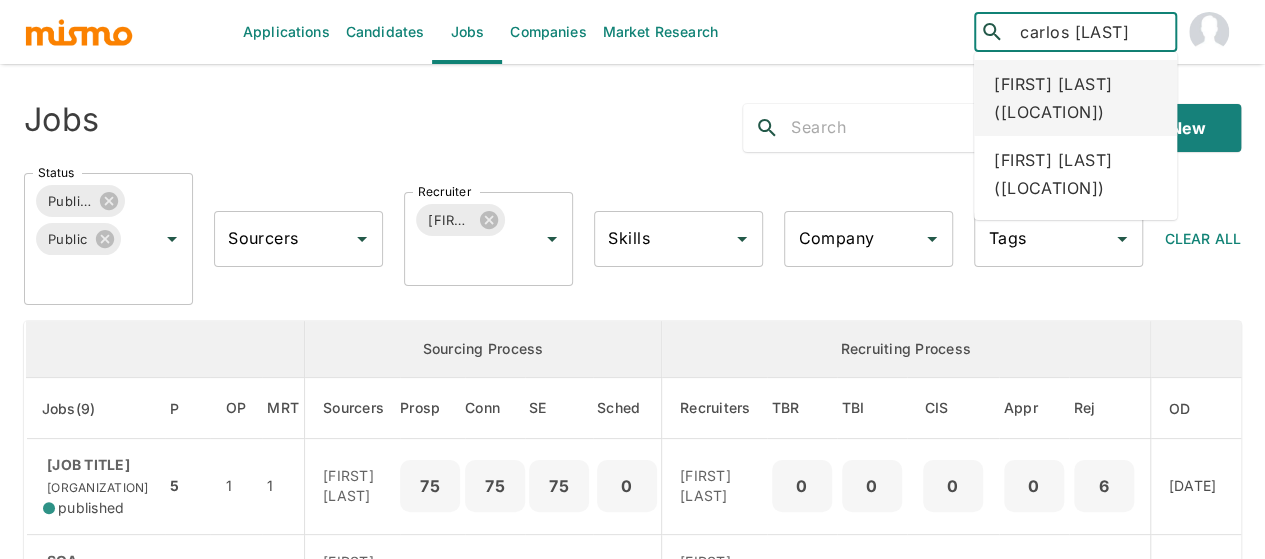 click on "[FIRST] [LAST] ([LOCATION])" at bounding box center [1075, 98] 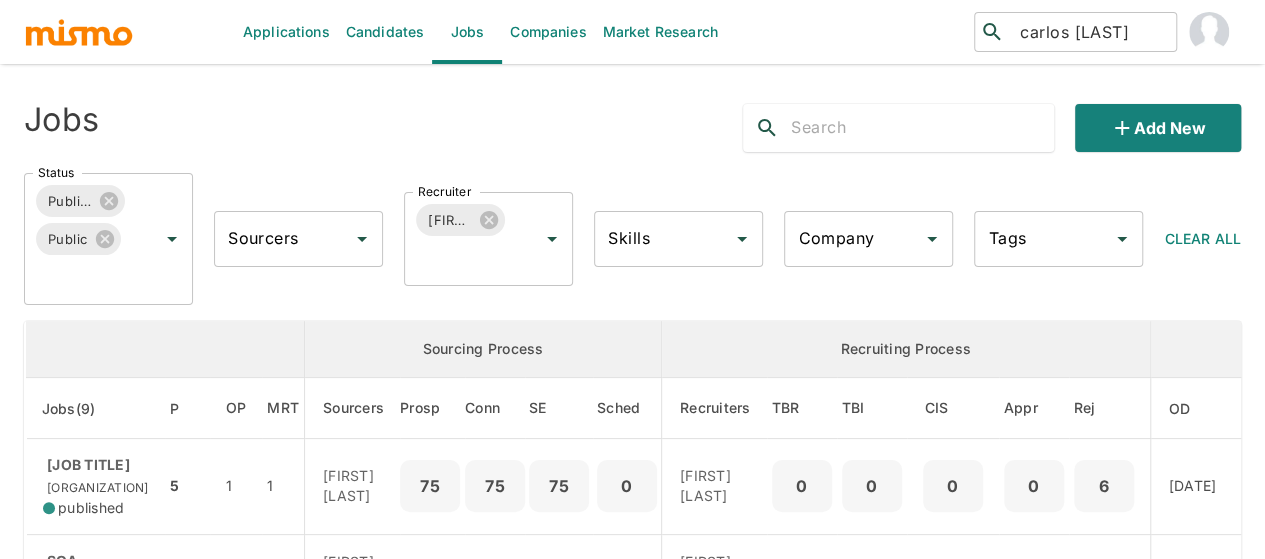 type 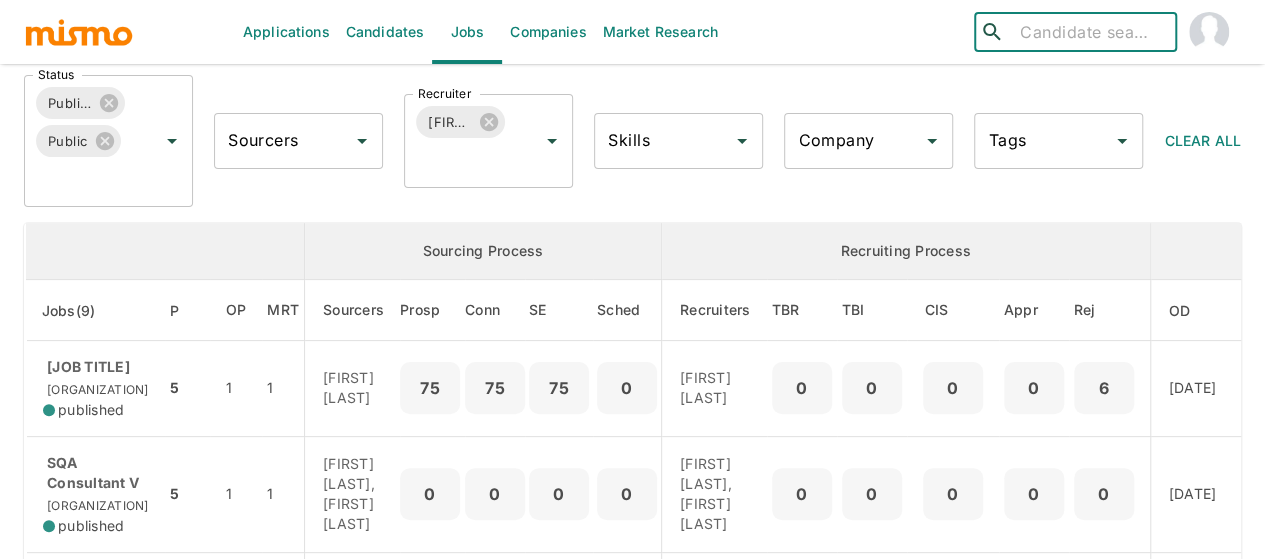 scroll, scrollTop: 0, scrollLeft: 0, axis: both 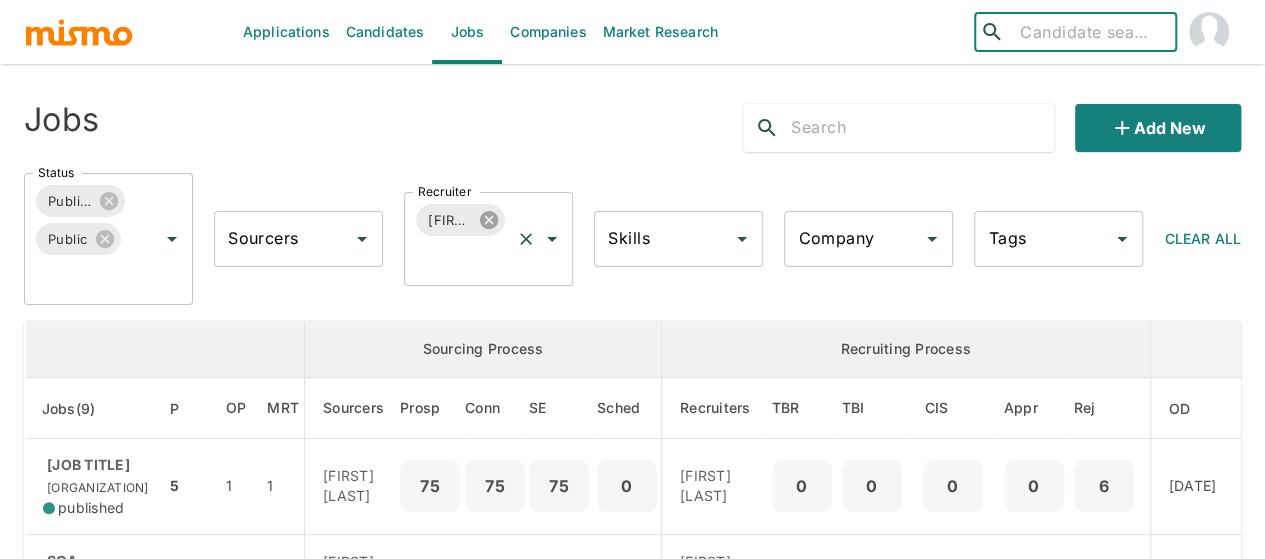 click 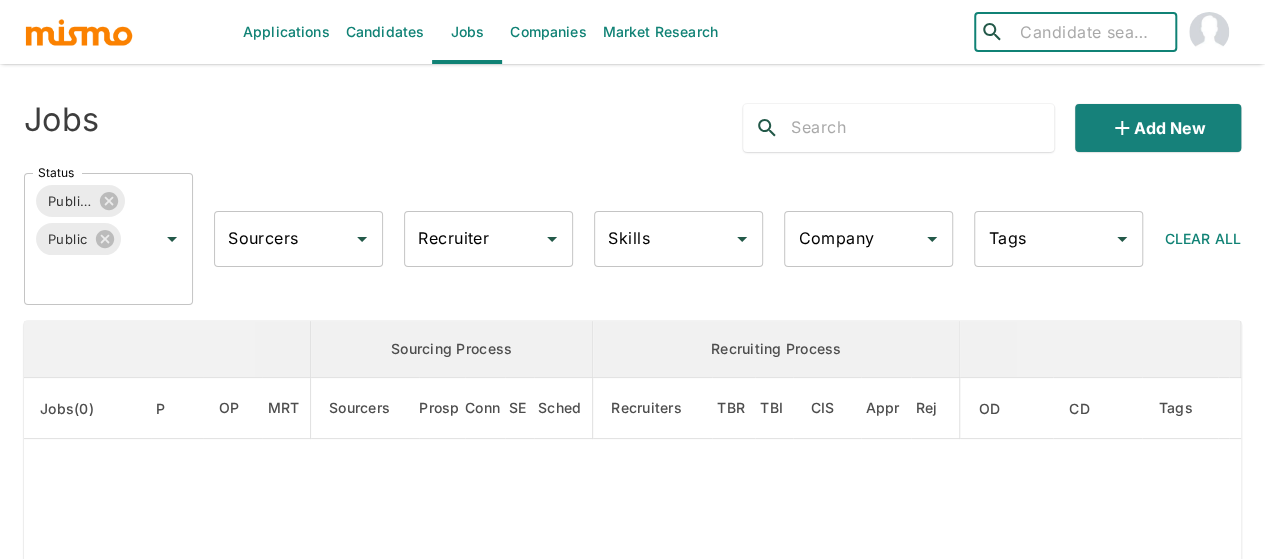 click on "Recruiter" at bounding box center (473, 239) 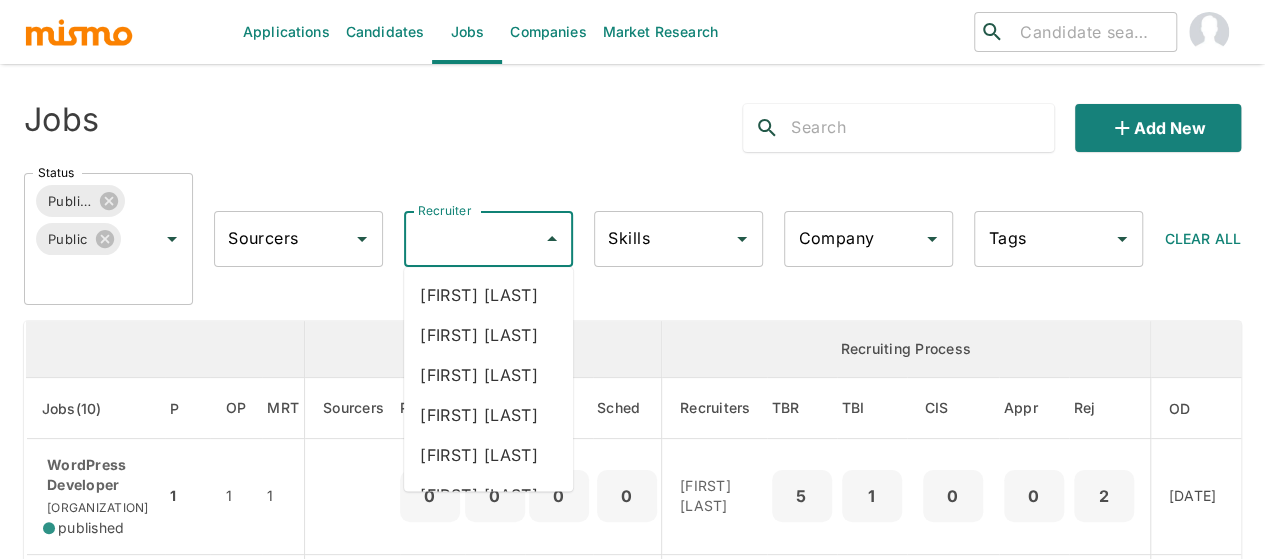 click on "Recruiter" at bounding box center [473, 239] 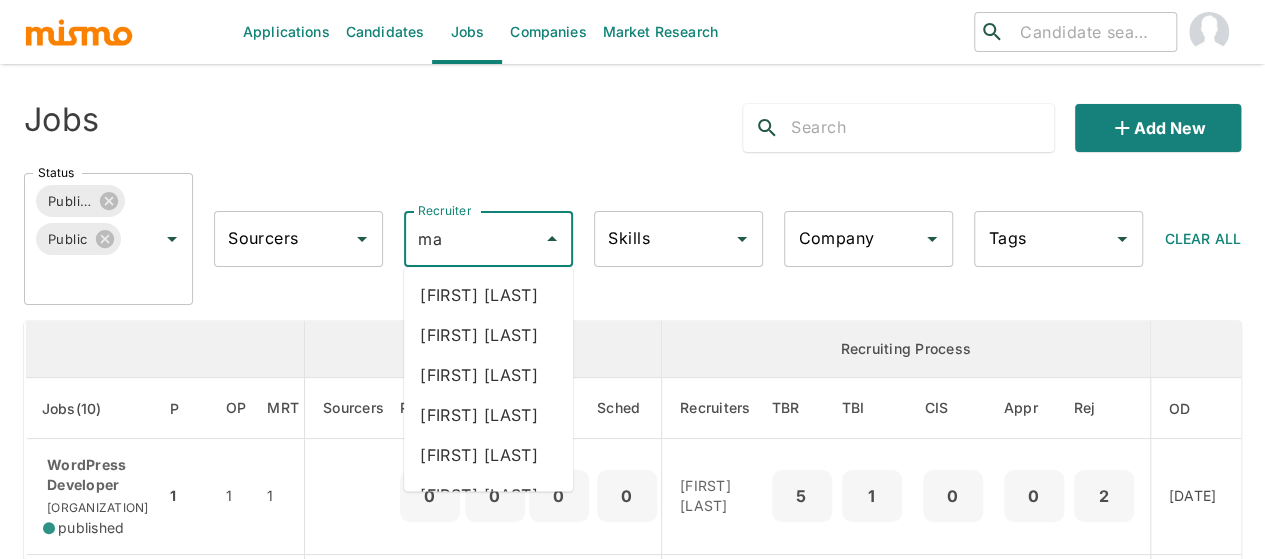 type on "[FIRST]" 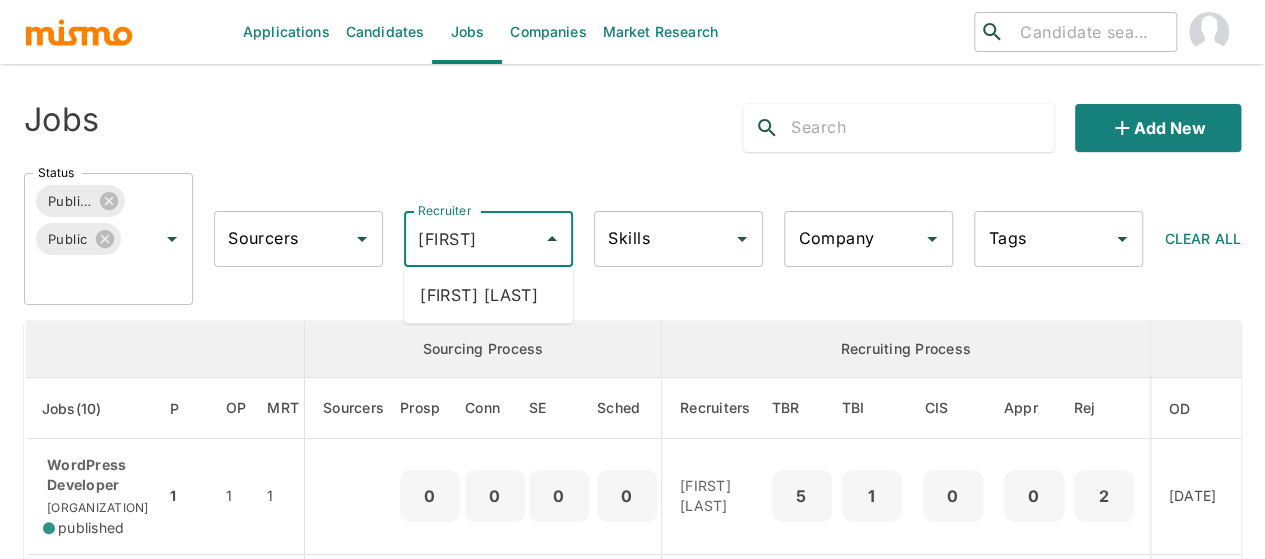 click on "[FIRST] [LAST]" at bounding box center (488, 295) 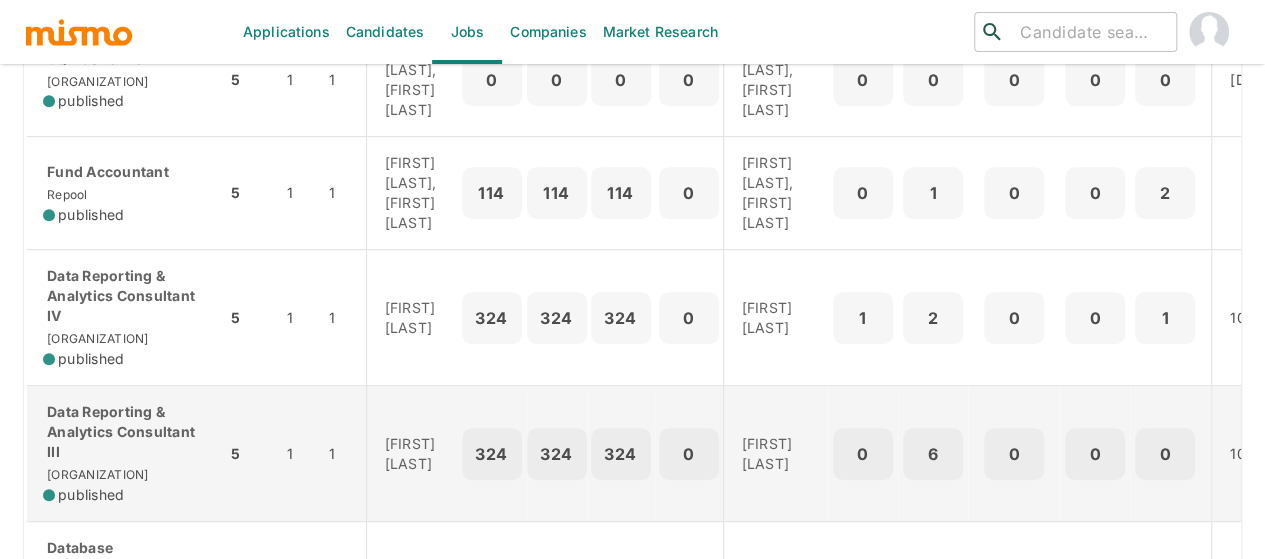 scroll, scrollTop: 348, scrollLeft: 0, axis: vertical 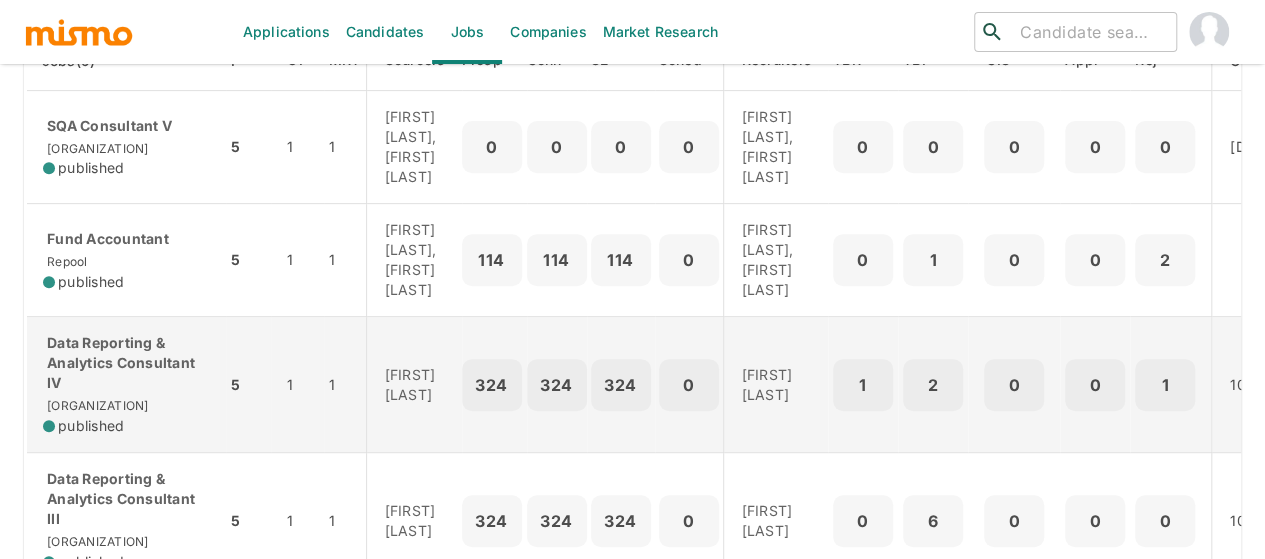 click on "Data Reporting & Analytics Consultant IV Kaiser published" at bounding box center [126, 384] 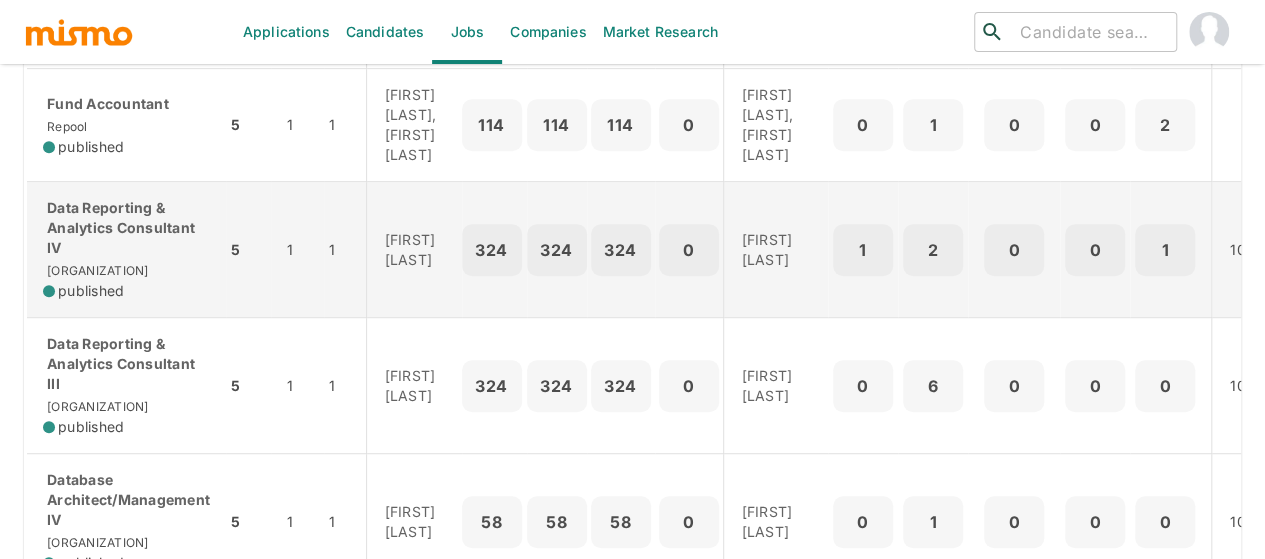 scroll, scrollTop: 548, scrollLeft: 0, axis: vertical 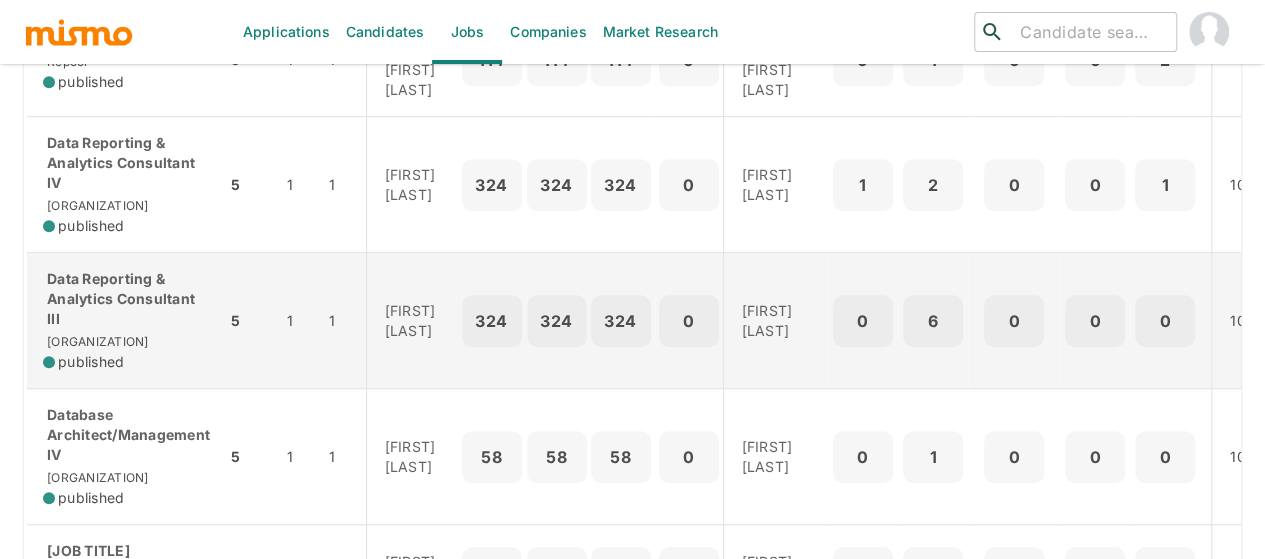 click on "Data Reporting &  Analytics Consultant III" at bounding box center [126, 299] 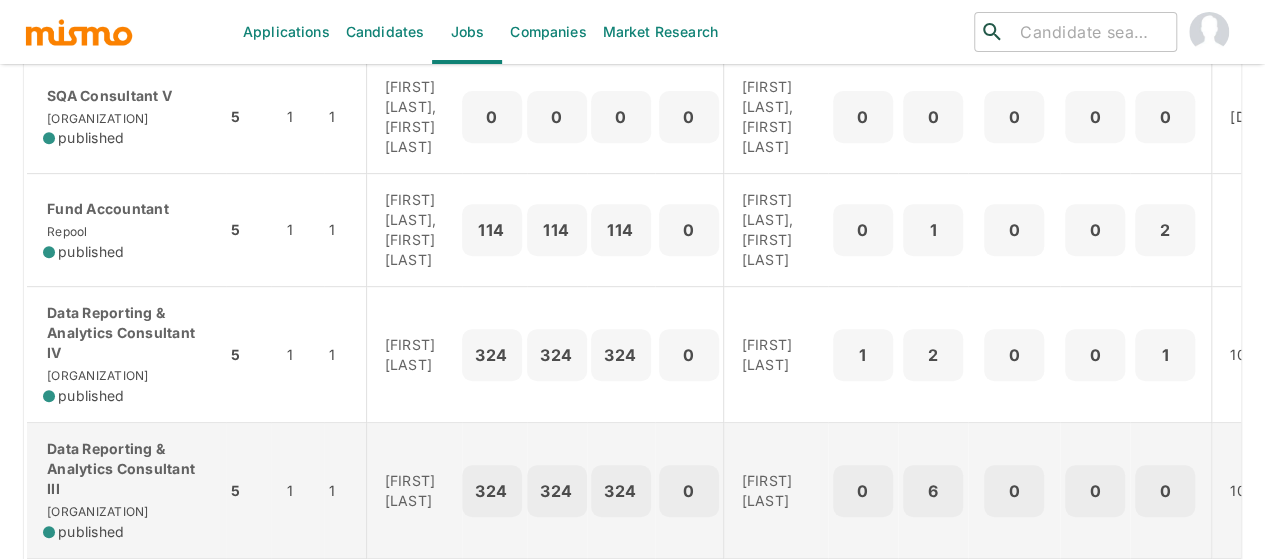 scroll, scrollTop: 248, scrollLeft: 0, axis: vertical 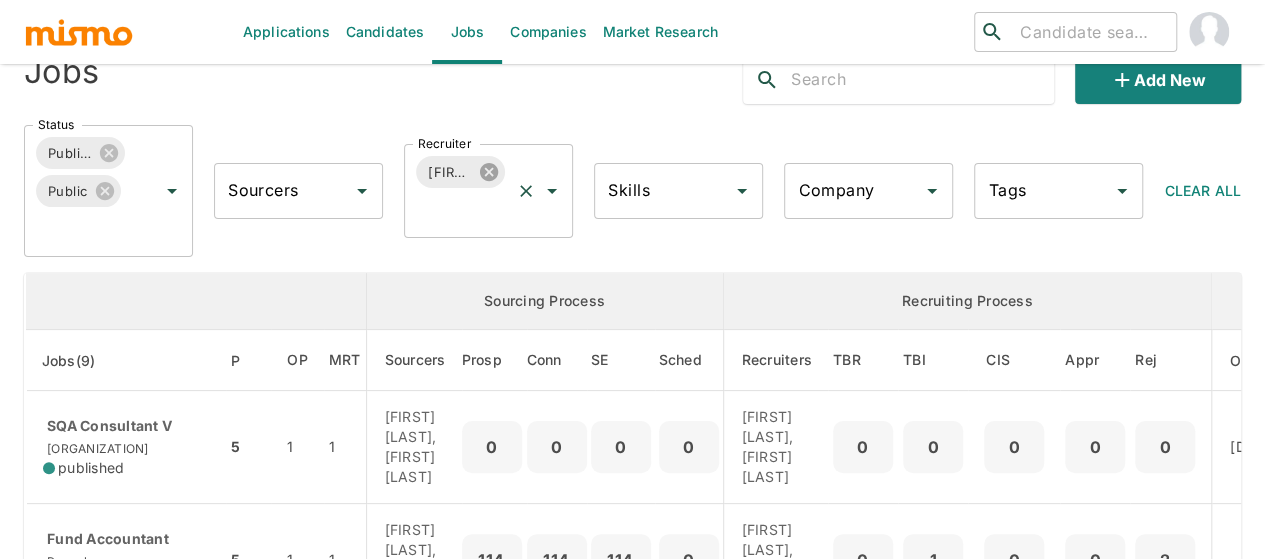 click 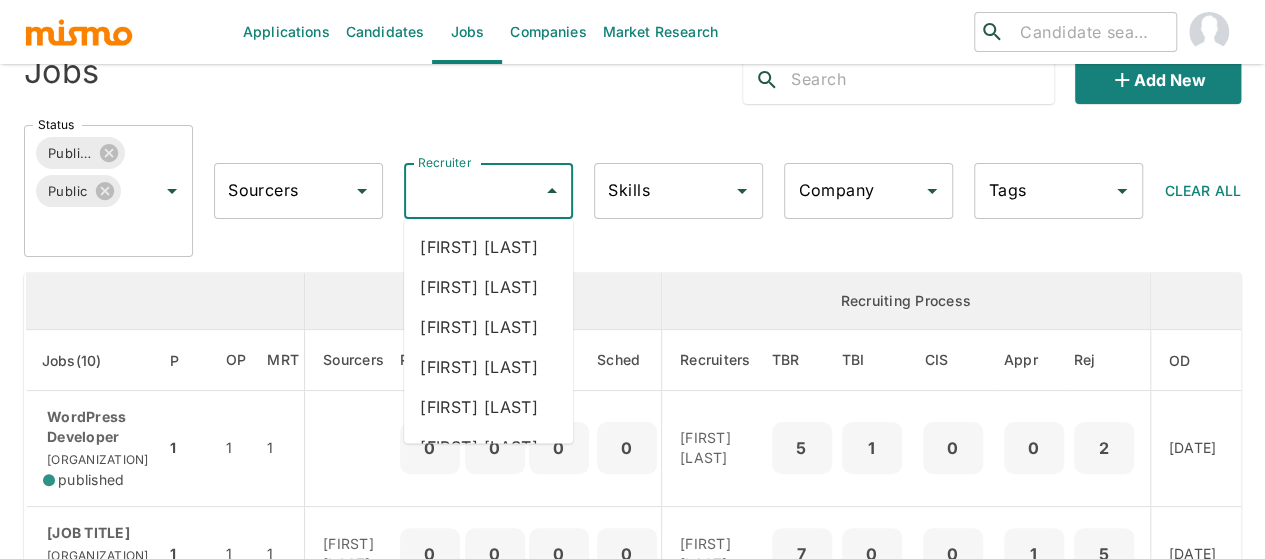 click on "Recruiter" at bounding box center (473, 191) 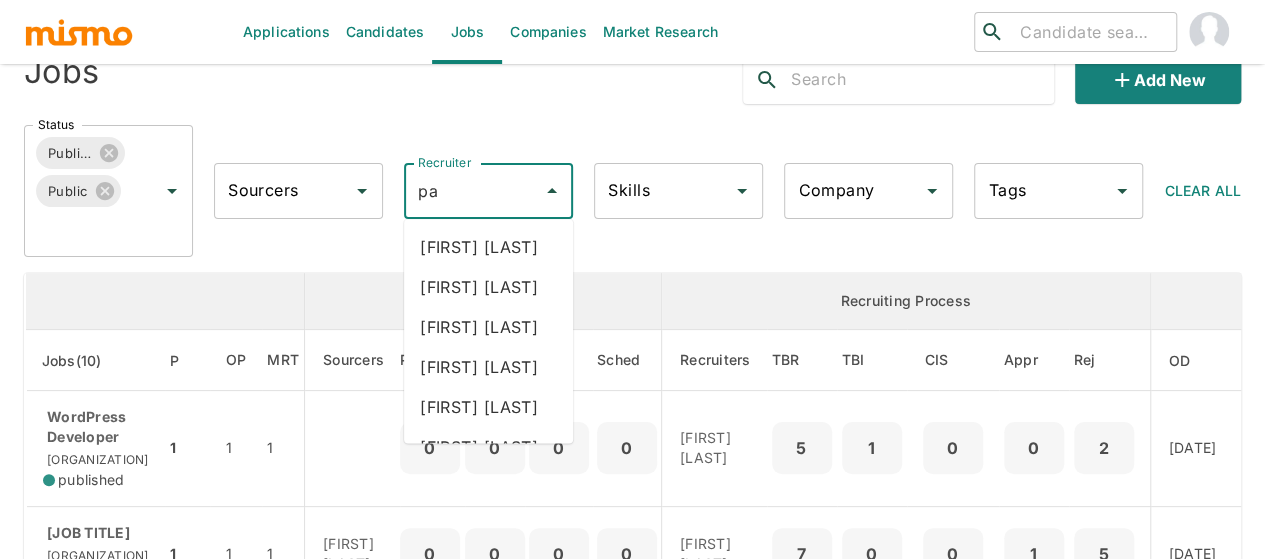 type on "pao" 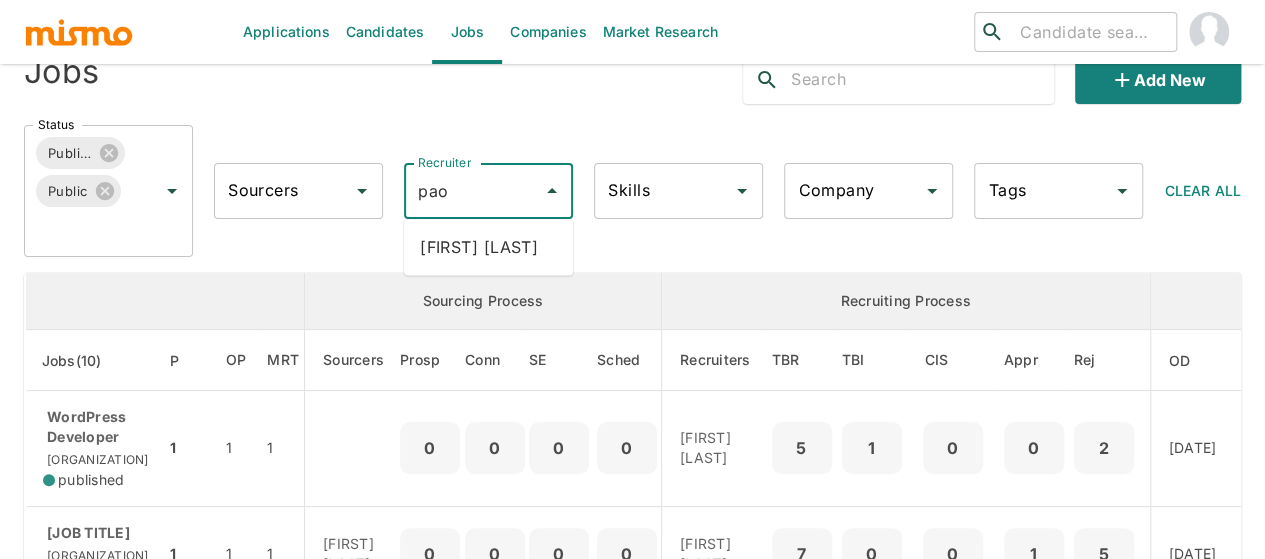 click on "[FIRST] [LAST]" at bounding box center (488, 247) 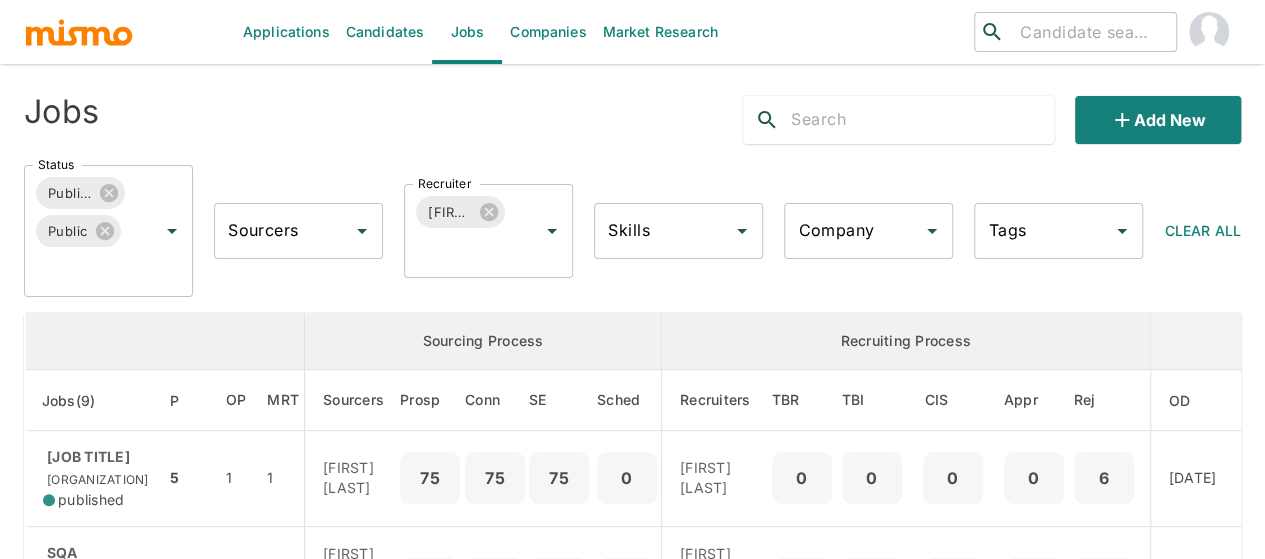 scroll, scrollTop: 0, scrollLeft: 0, axis: both 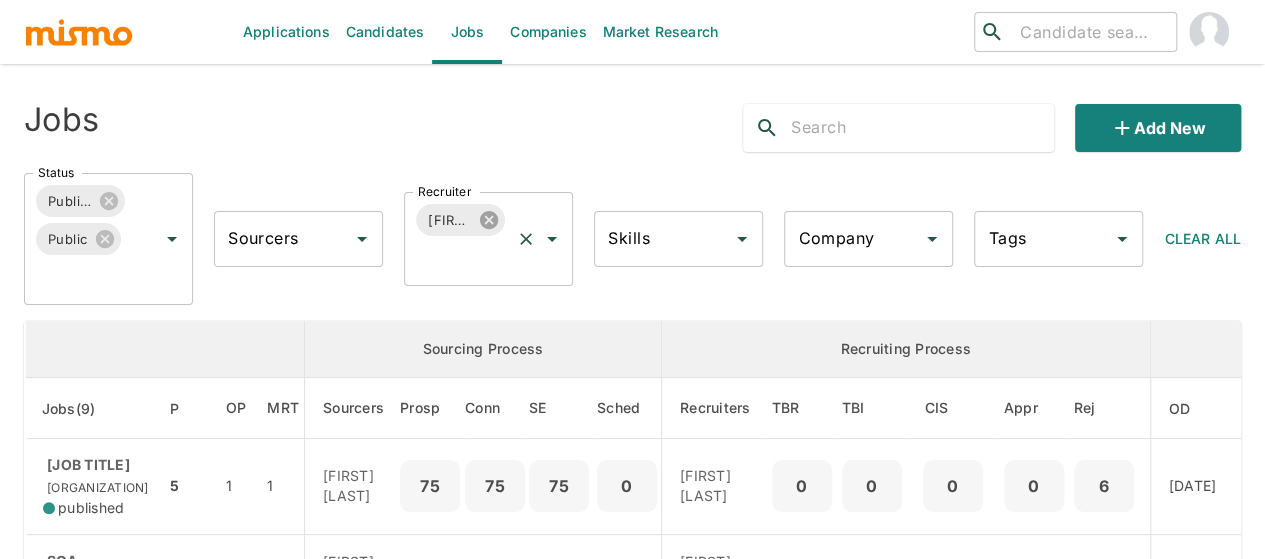 click 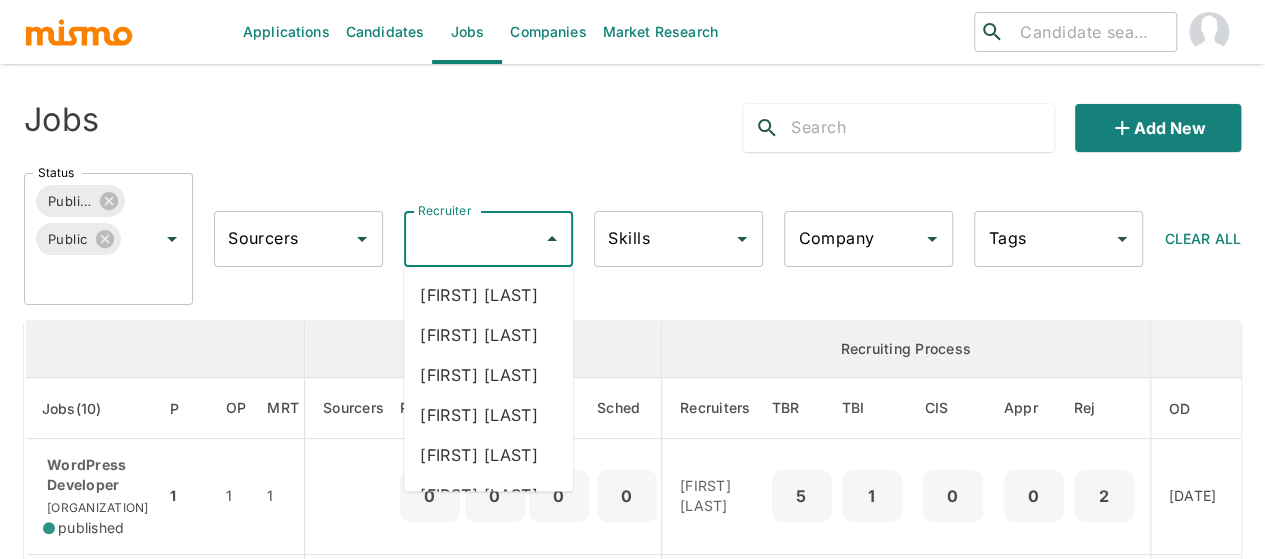 click on "Recruiter" at bounding box center [473, 239] 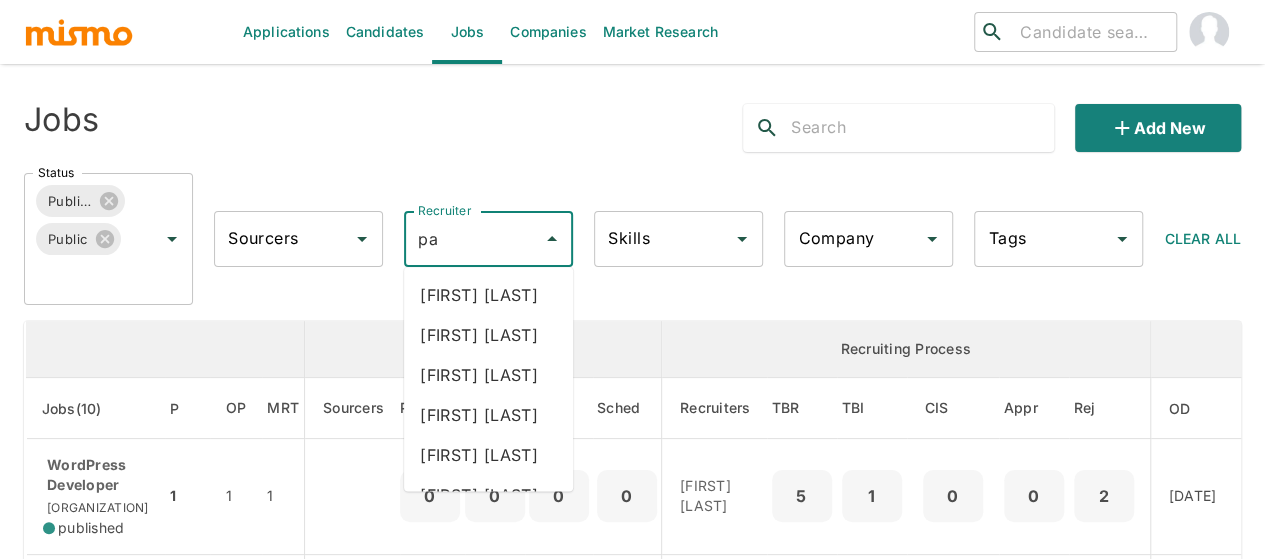 type on "pao" 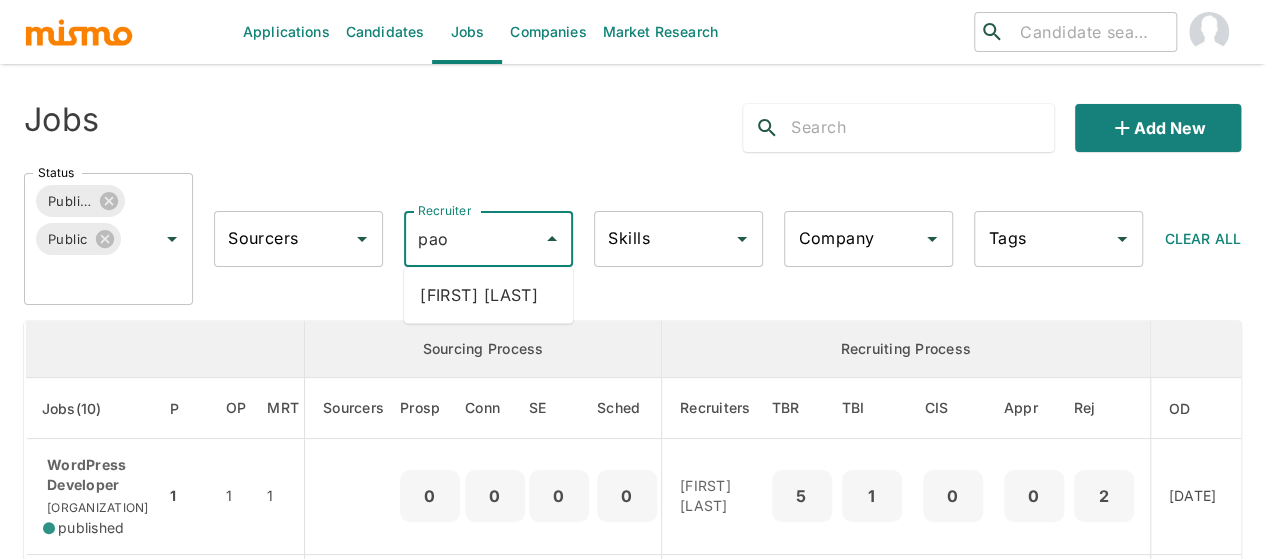 click on "[FIRST] [LAST]" at bounding box center [488, 295] 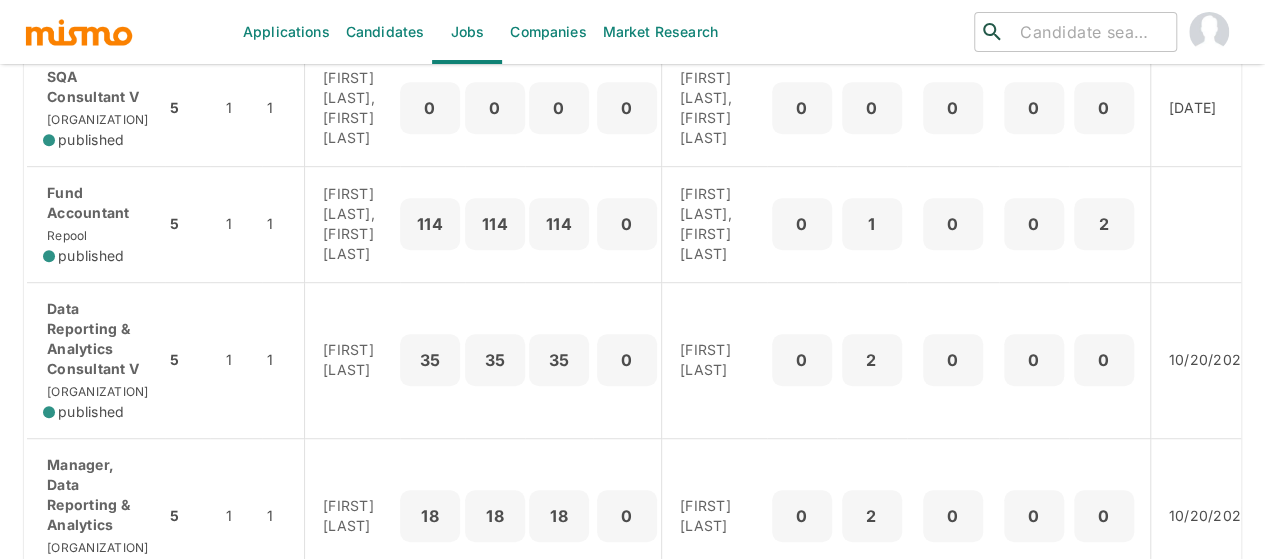 scroll, scrollTop: 600, scrollLeft: 0, axis: vertical 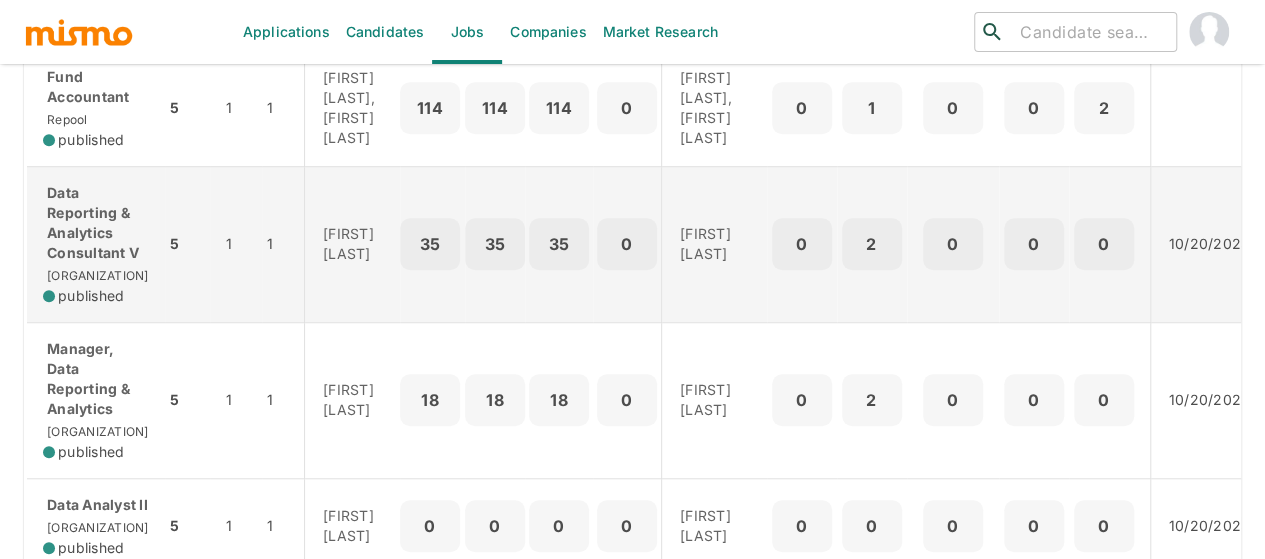 click on "Data Reporting & Analytics Consultant V Kaiser published" at bounding box center (96, 244) 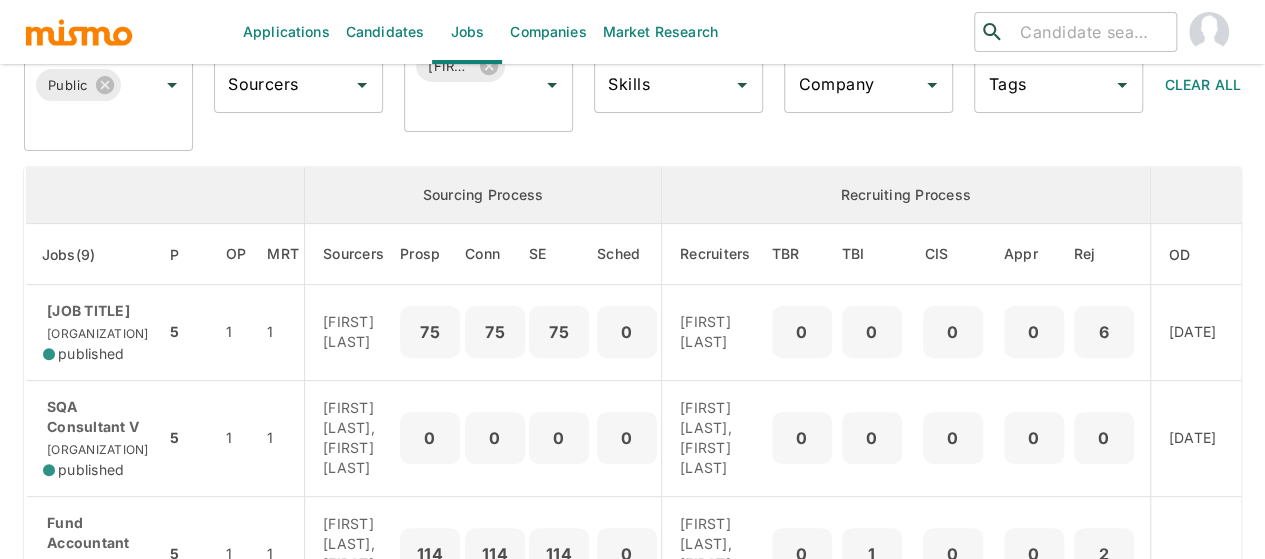 scroll, scrollTop: 0, scrollLeft: 0, axis: both 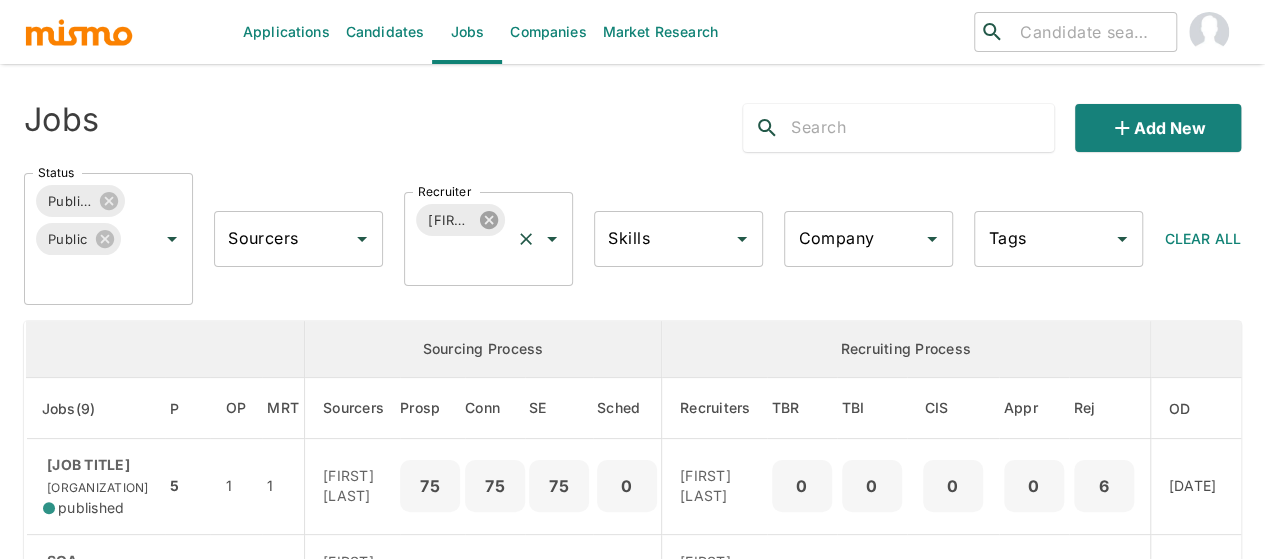 click 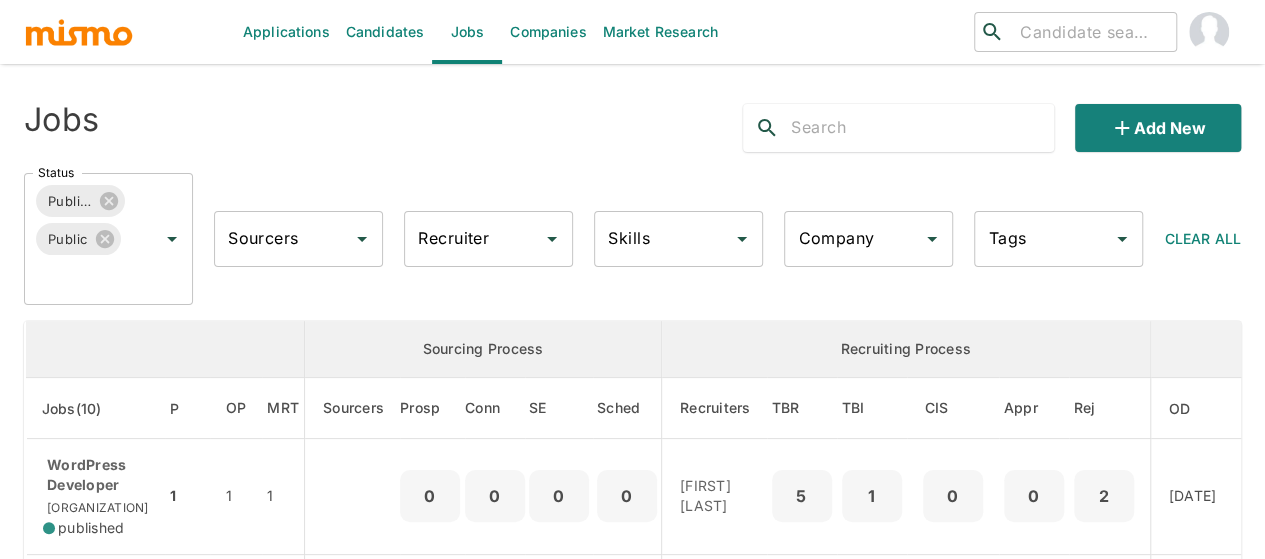 click on "Recruiter" at bounding box center (473, 239) 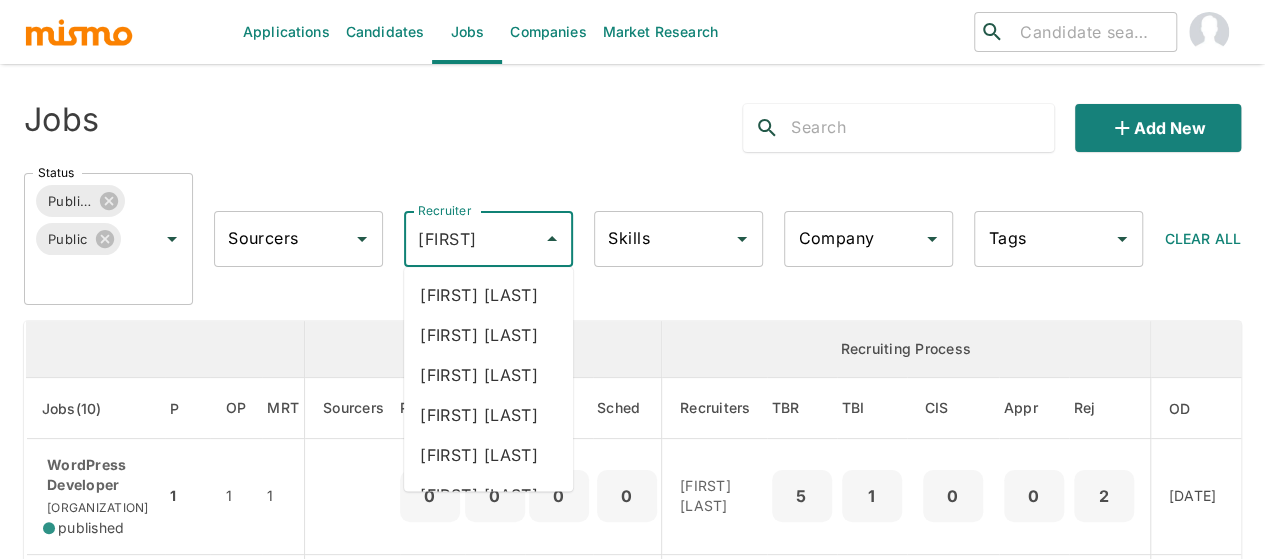 type on "d" 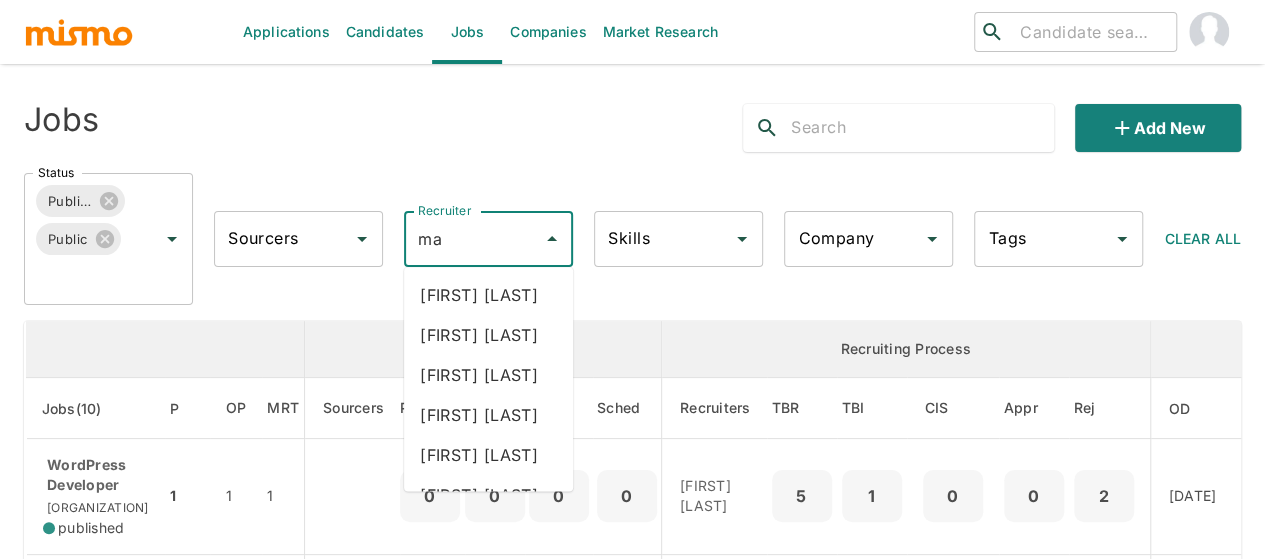 type on "[FIRST]" 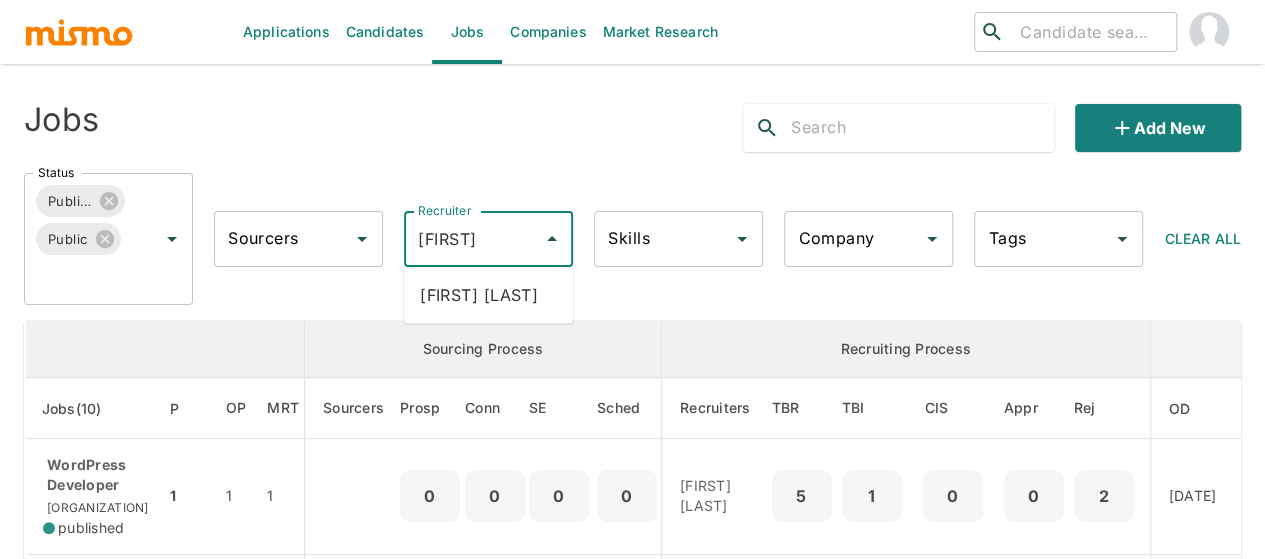 click on "[FIRST] [LAST]" at bounding box center [488, 295] 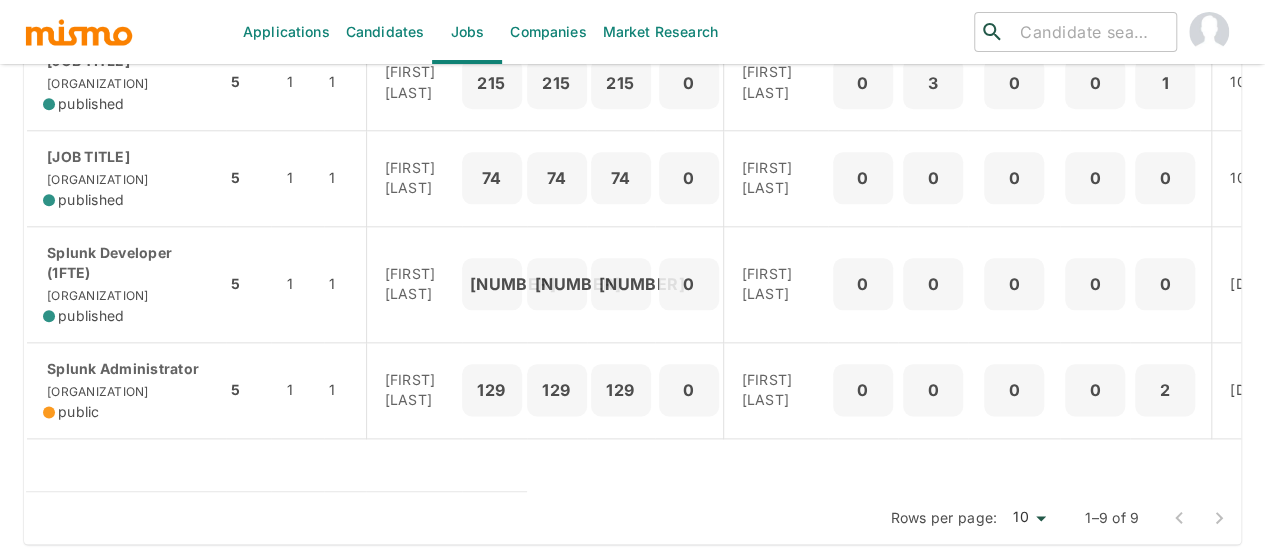 scroll, scrollTop: 1048, scrollLeft: 0, axis: vertical 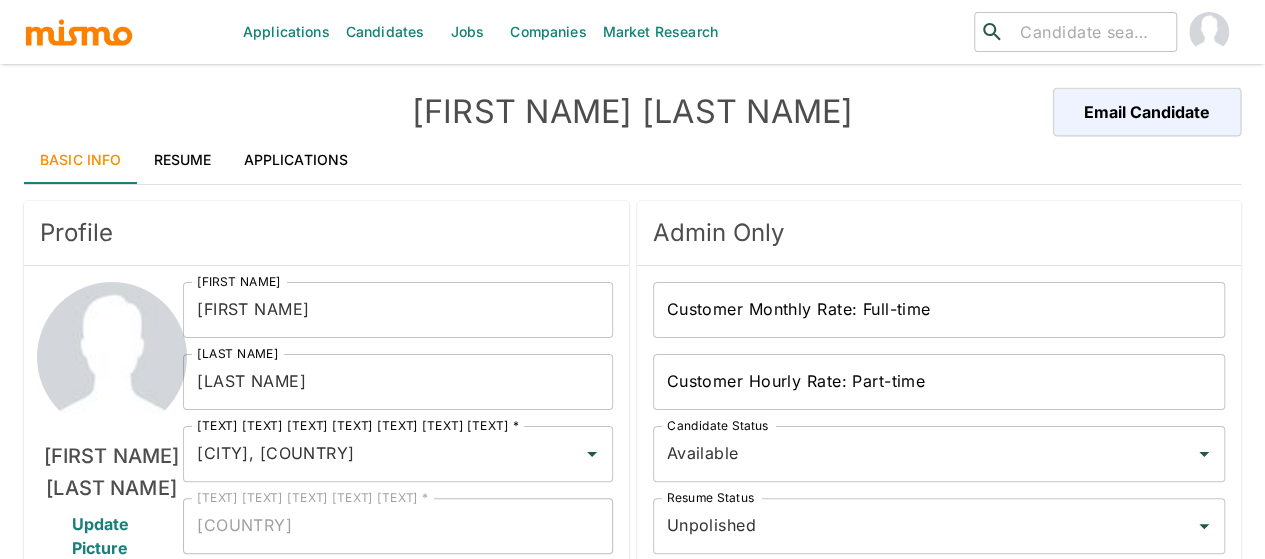 click on "Resume" at bounding box center [183, 160] 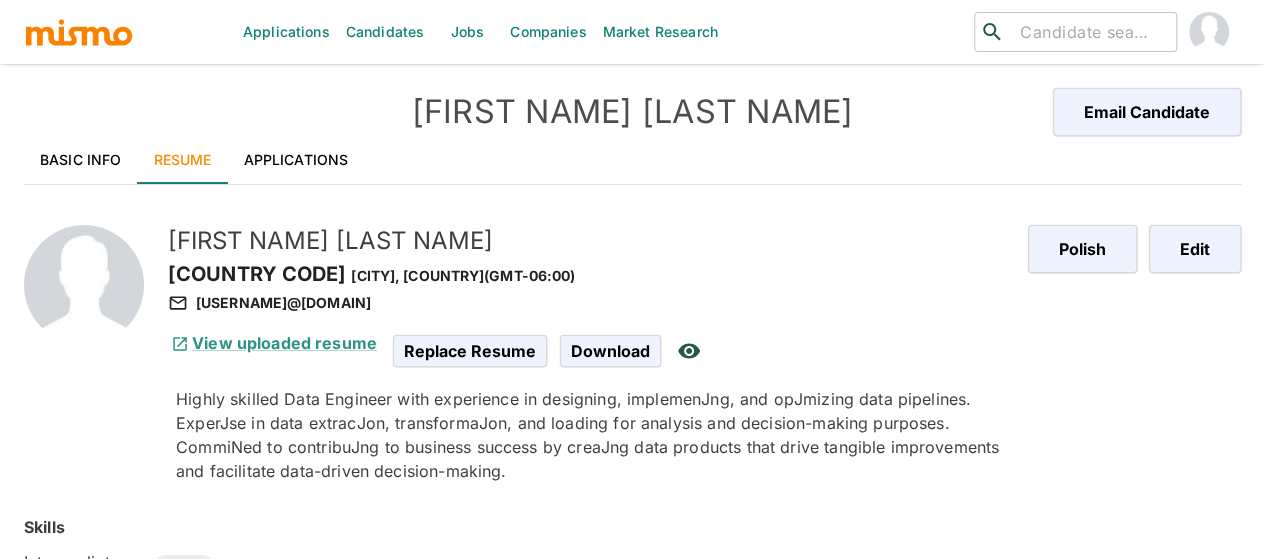 click on "Basic Info" at bounding box center [81, 160] 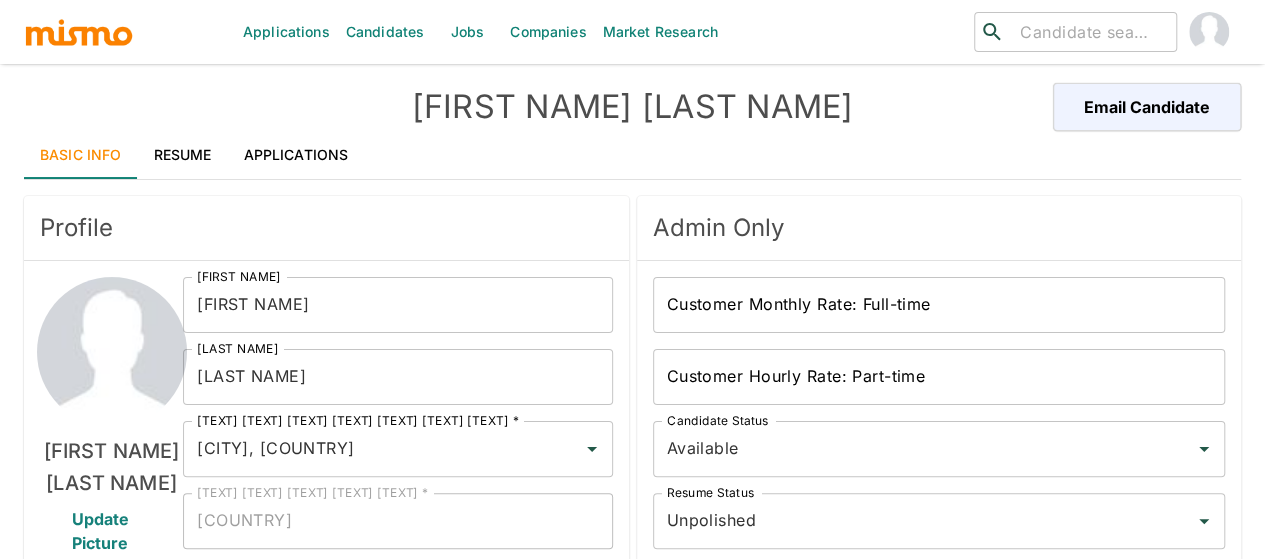 scroll, scrollTop: 0, scrollLeft: 0, axis: both 